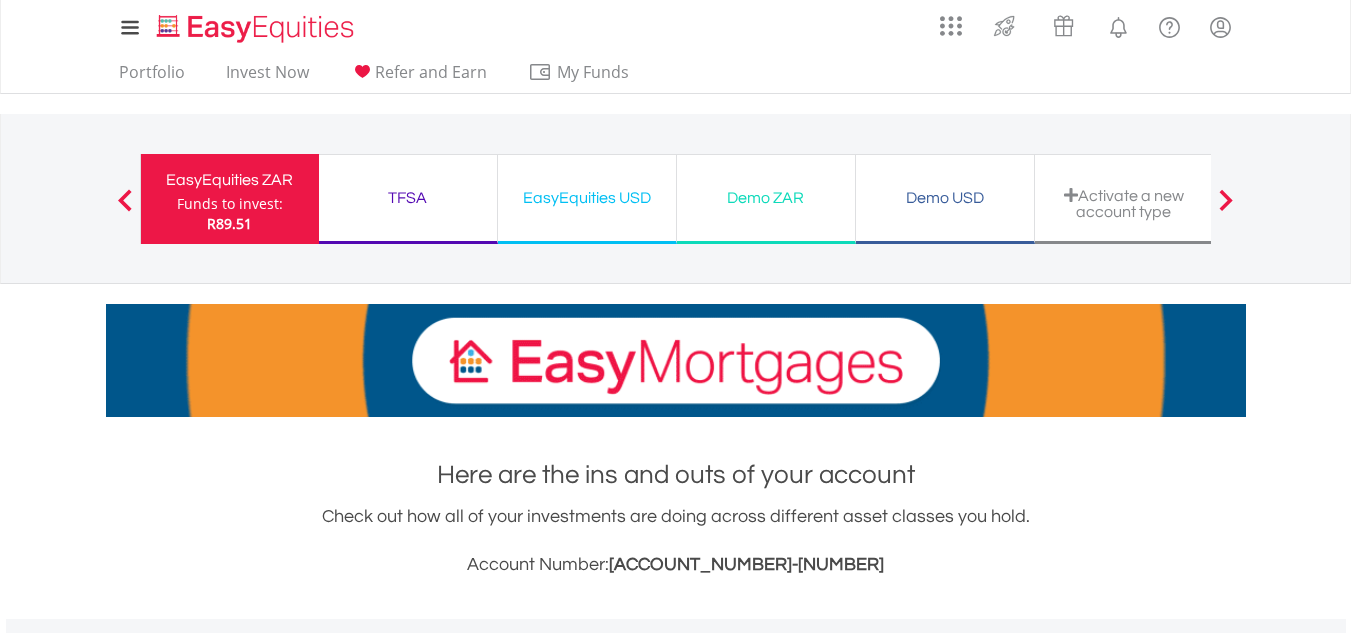 scroll, scrollTop: 500, scrollLeft: 0, axis: vertical 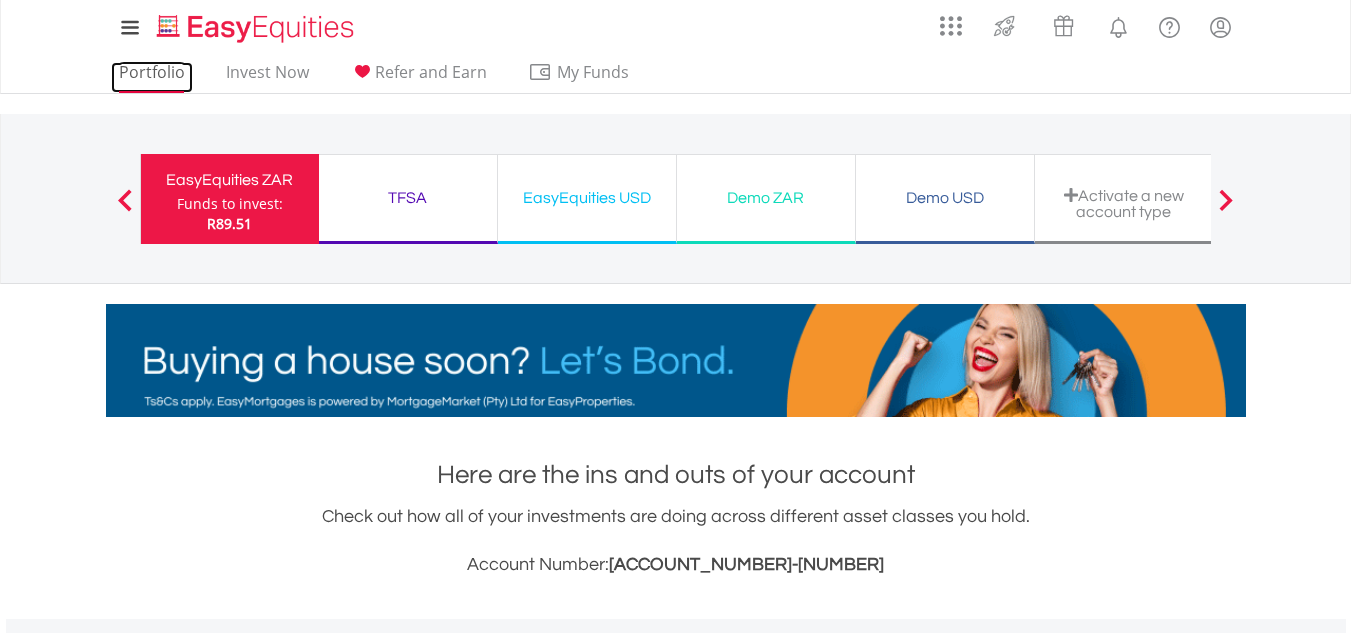 click on "Portfolio" at bounding box center [152, 77] 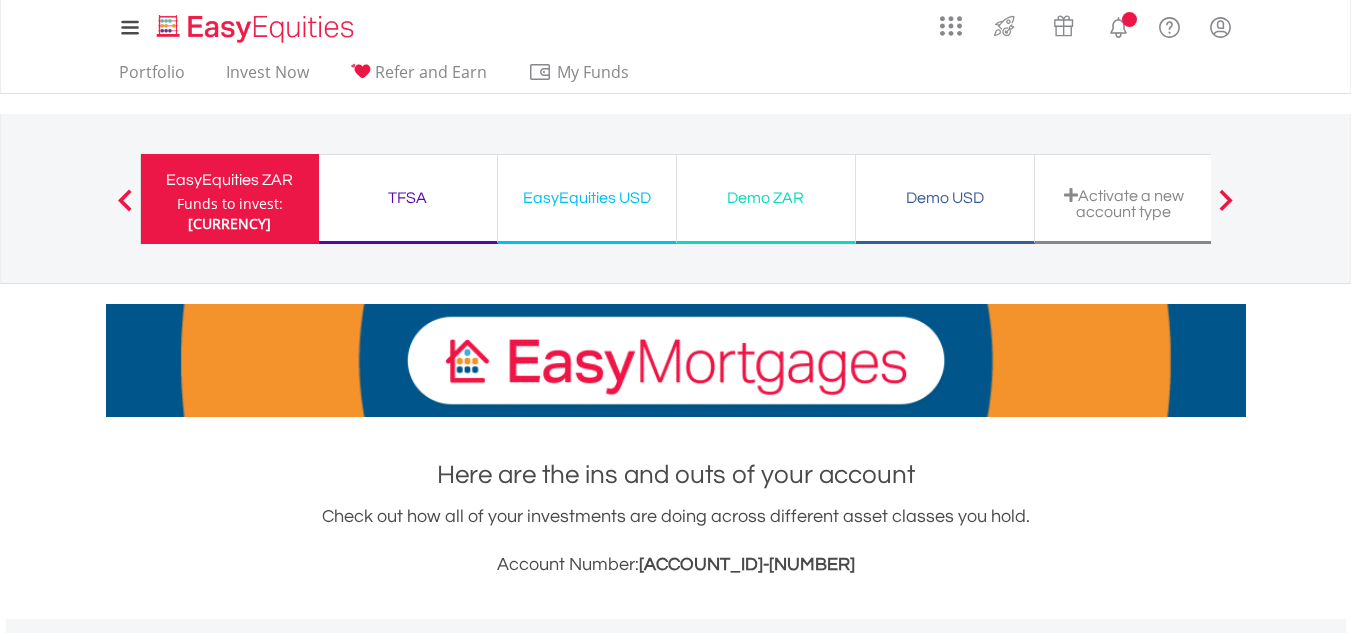 scroll, scrollTop: 0, scrollLeft: 0, axis: both 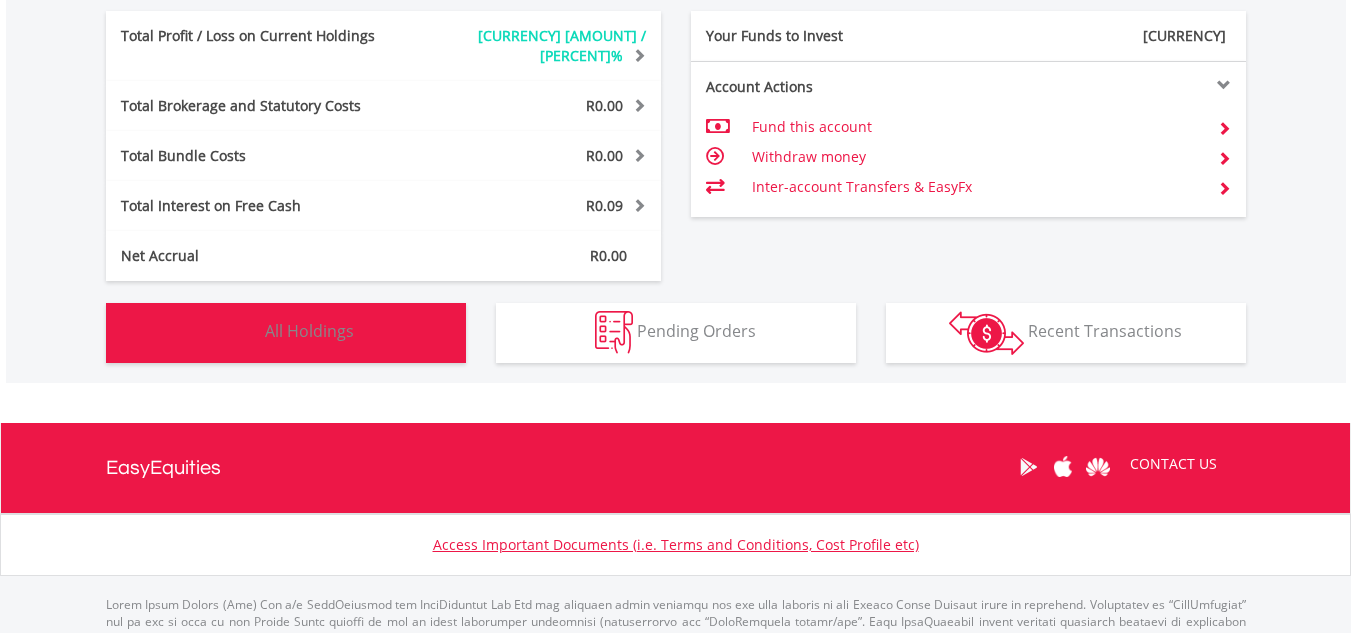 click on "Holdings
All Holdings" at bounding box center [286, 333] 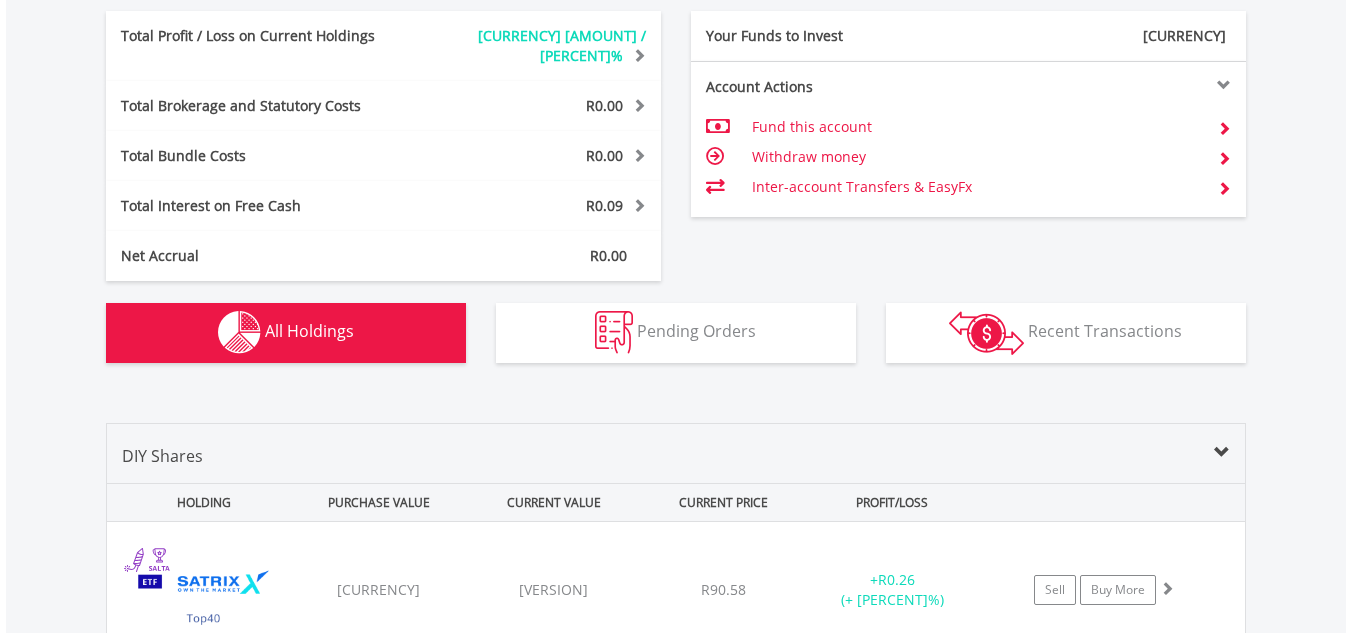 scroll, scrollTop: 1403, scrollLeft: 0, axis: vertical 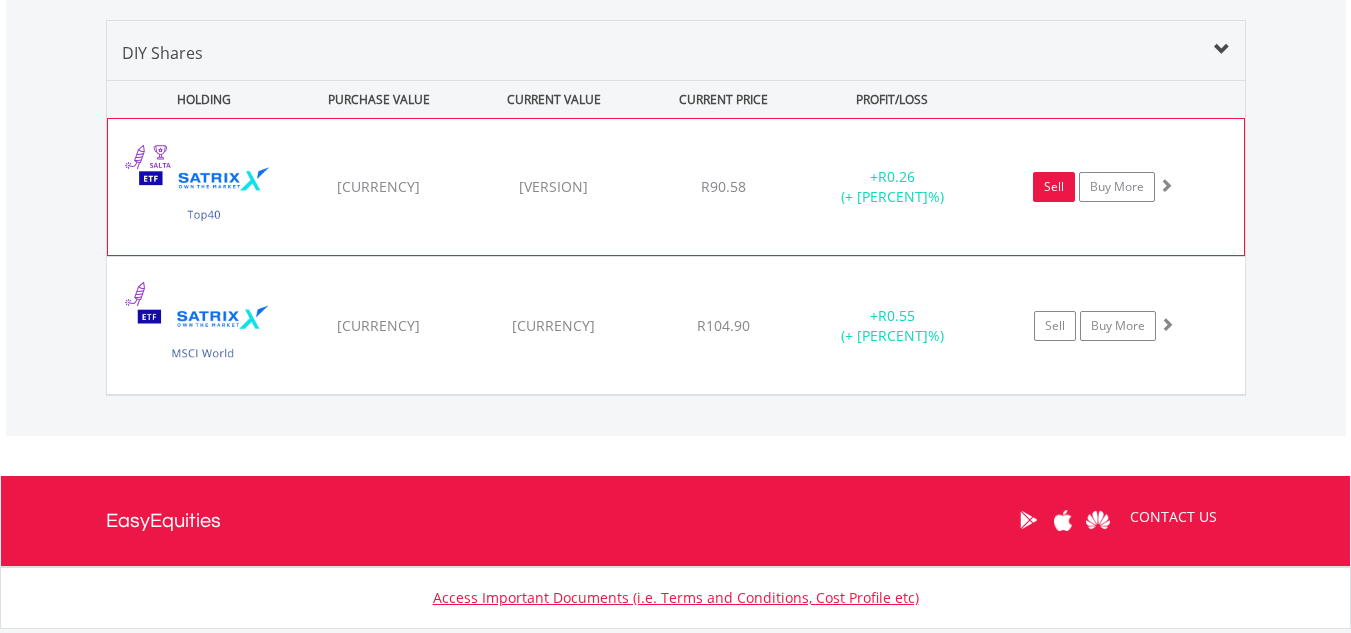 click on "Sell" at bounding box center (1054, 187) 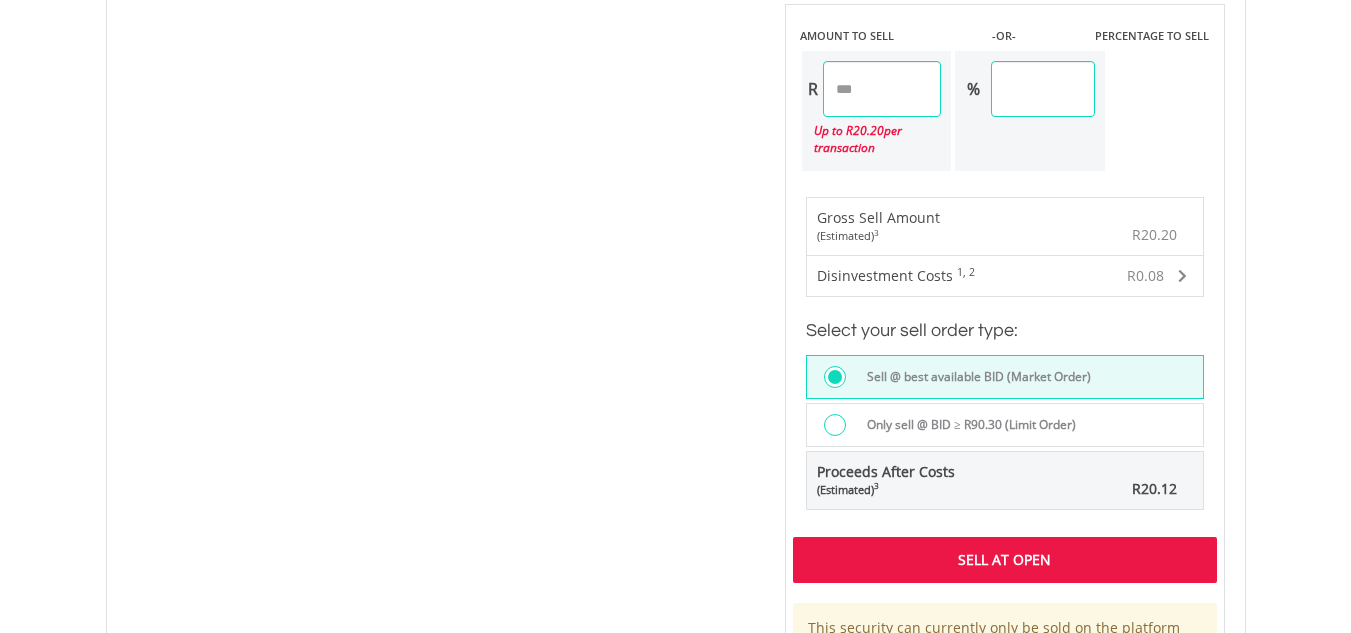 scroll, scrollTop: 1300, scrollLeft: 0, axis: vertical 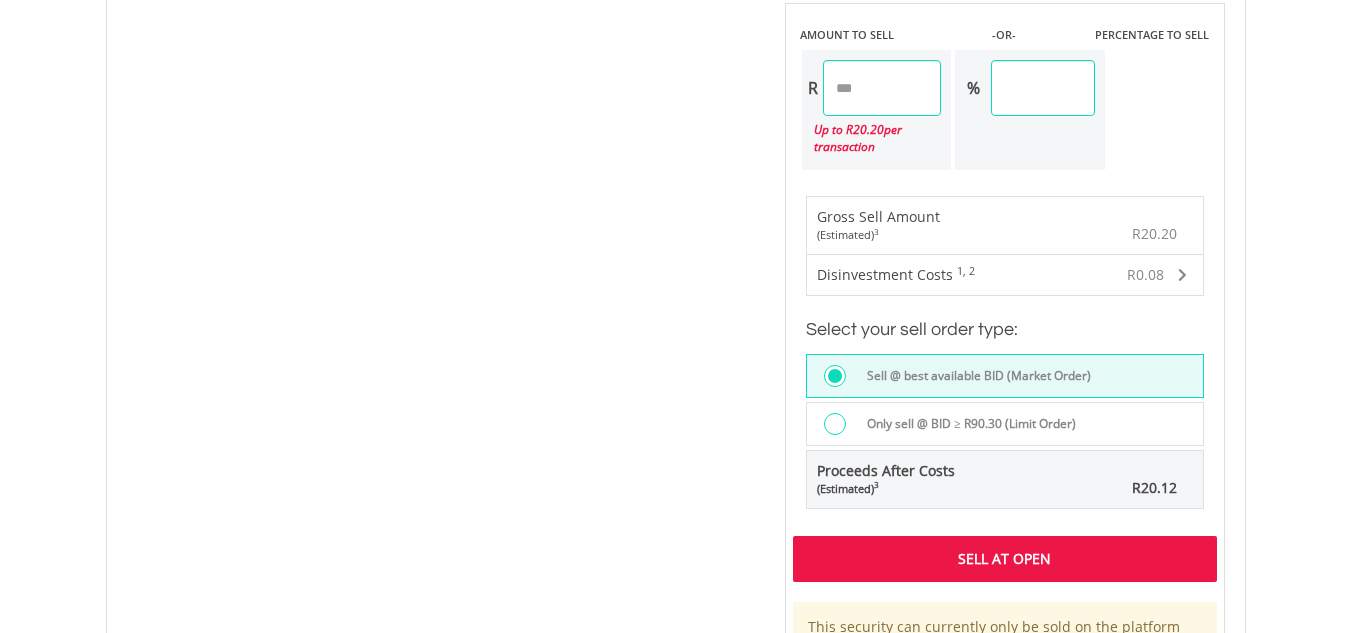 click on "Sell At Open" at bounding box center (1005, 559) 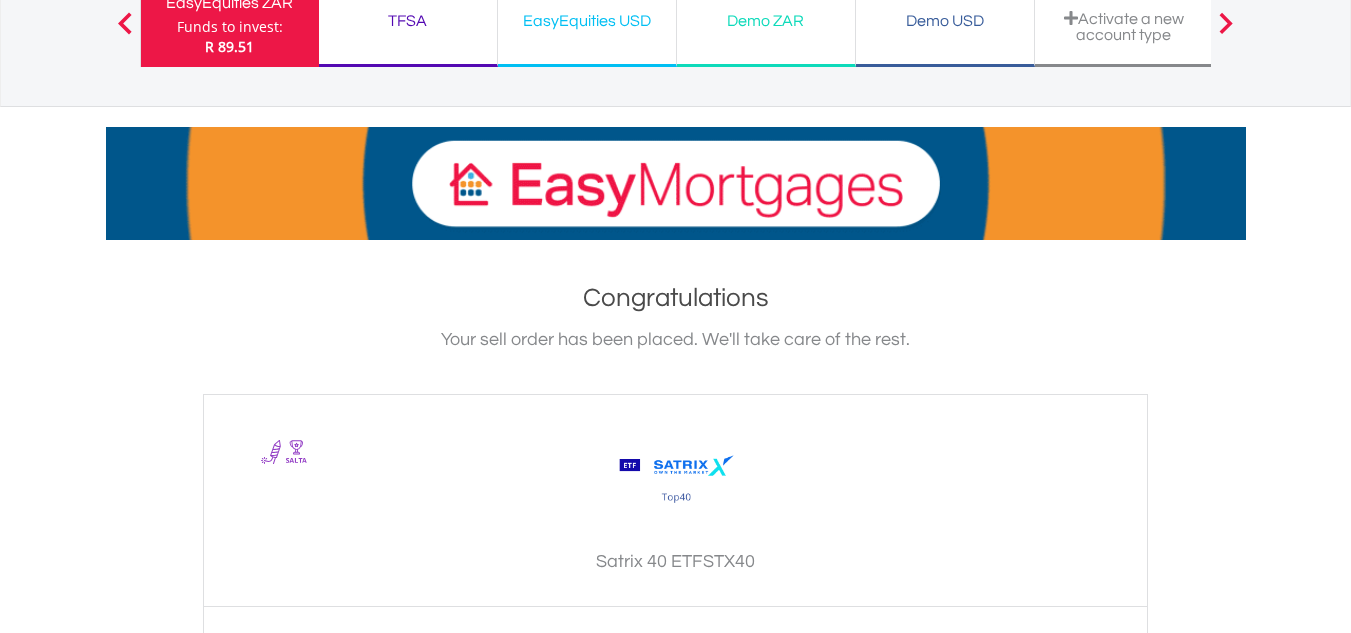 scroll, scrollTop: 0, scrollLeft: 0, axis: both 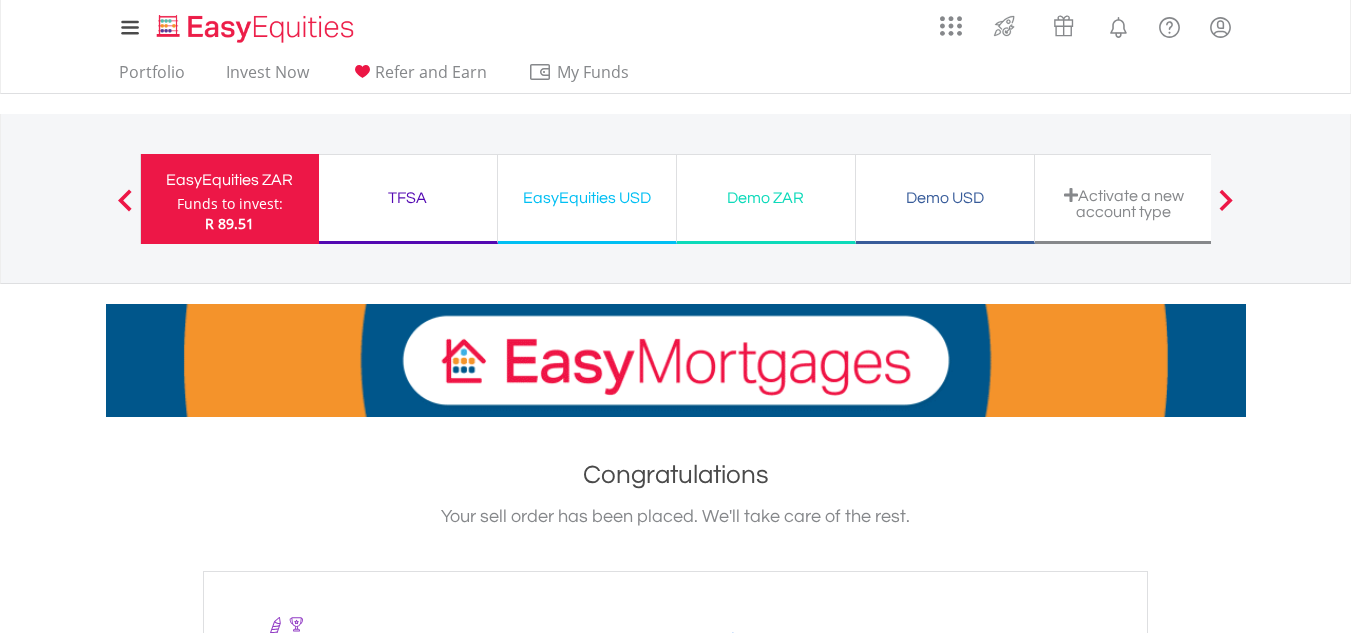 click on "EasyEquities ZAR
Funds to invest:
R 89.51" at bounding box center (229, 199) 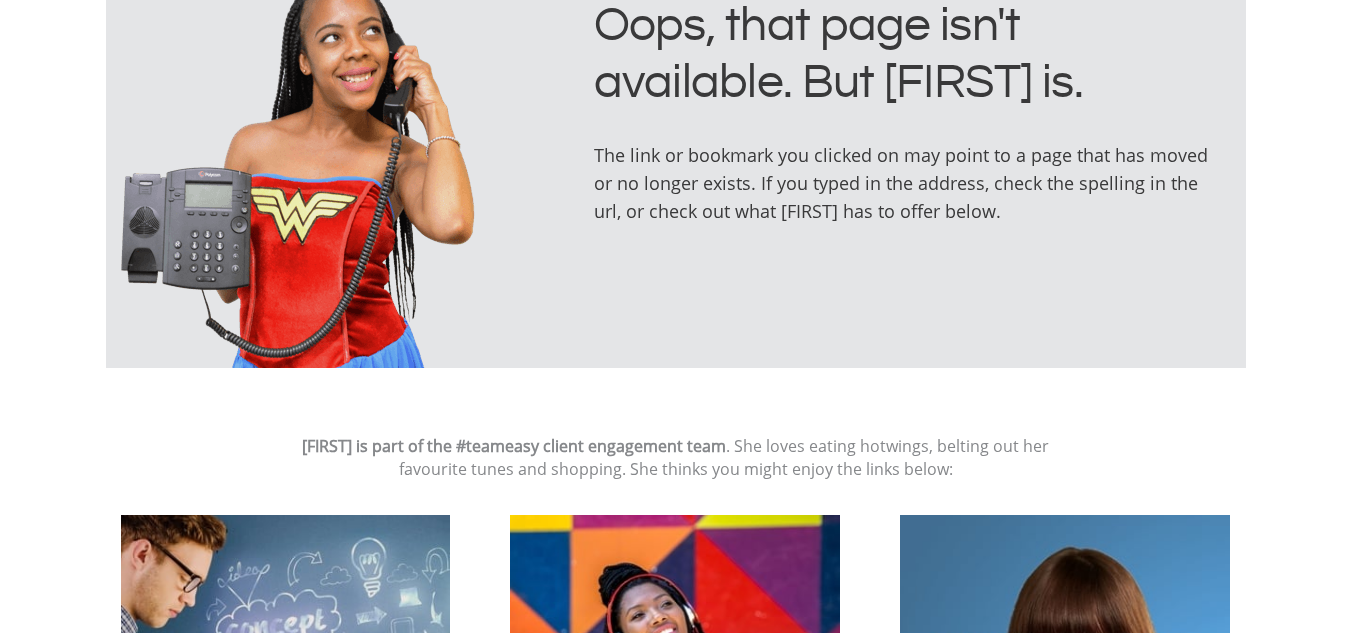 scroll, scrollTop: 0, scrollLeft: 0, axis: both 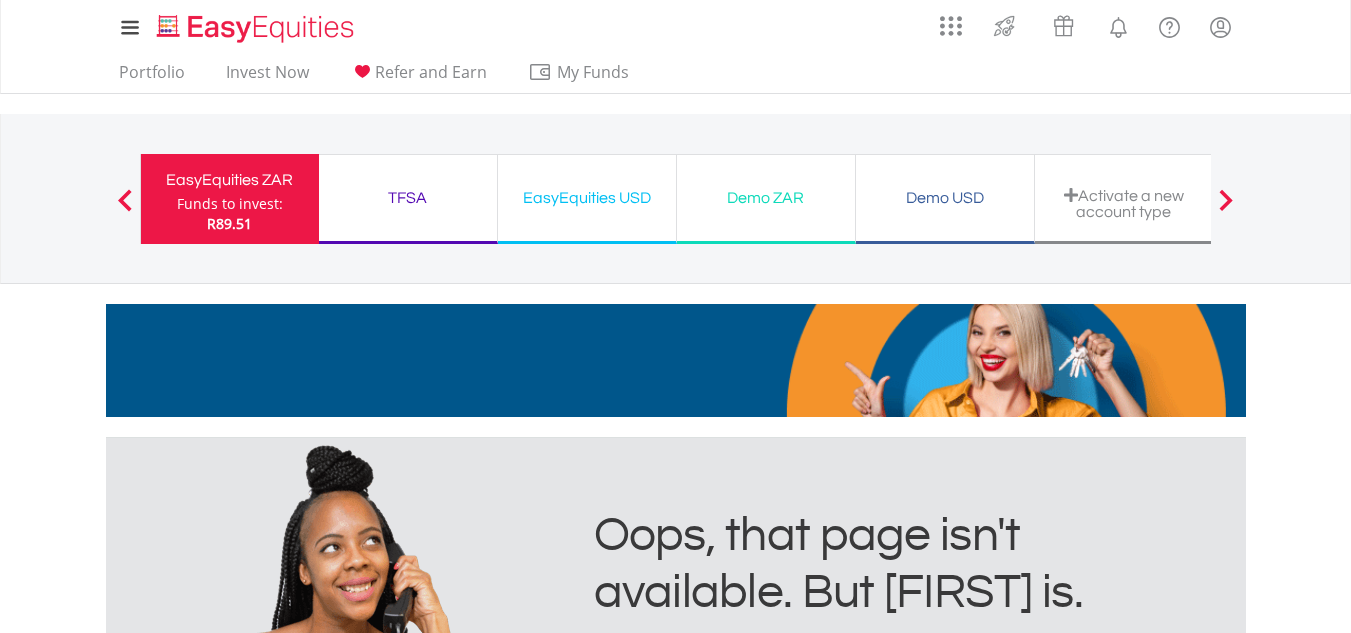 click on "TFSA
Funds to invest:
R89.51" at bounding box center [408, 199] 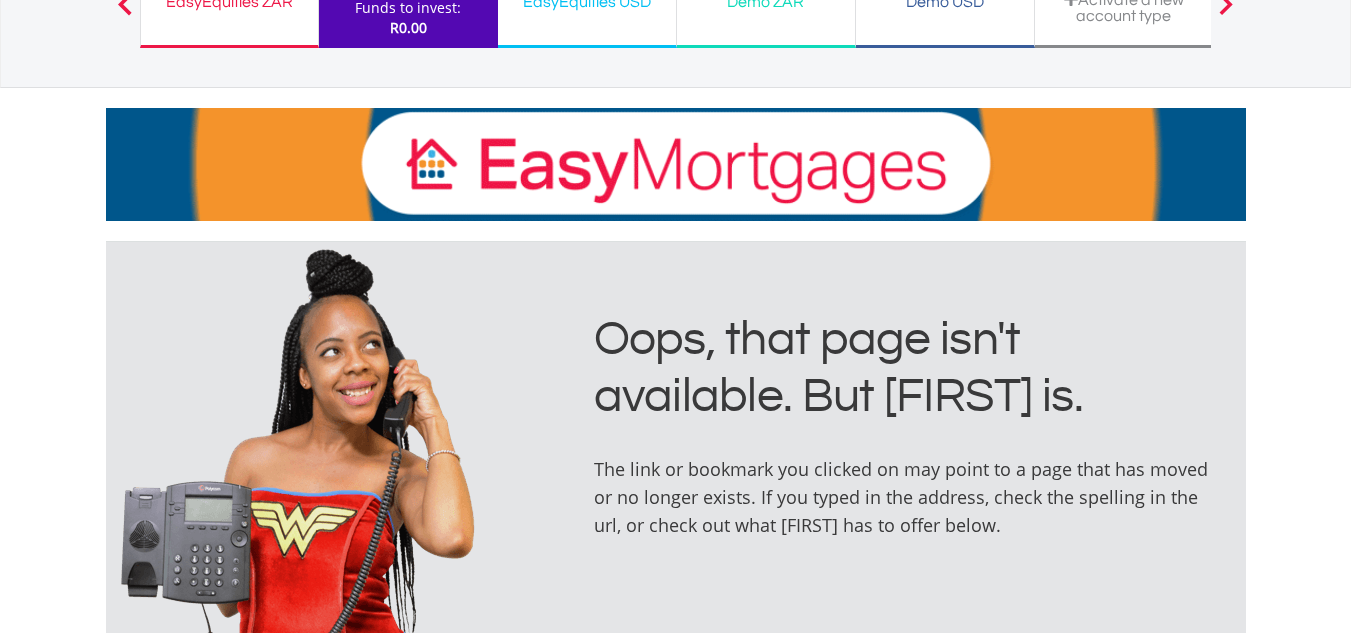 scroll, scrollTop: 0, scrollLeft: 0, axis: both 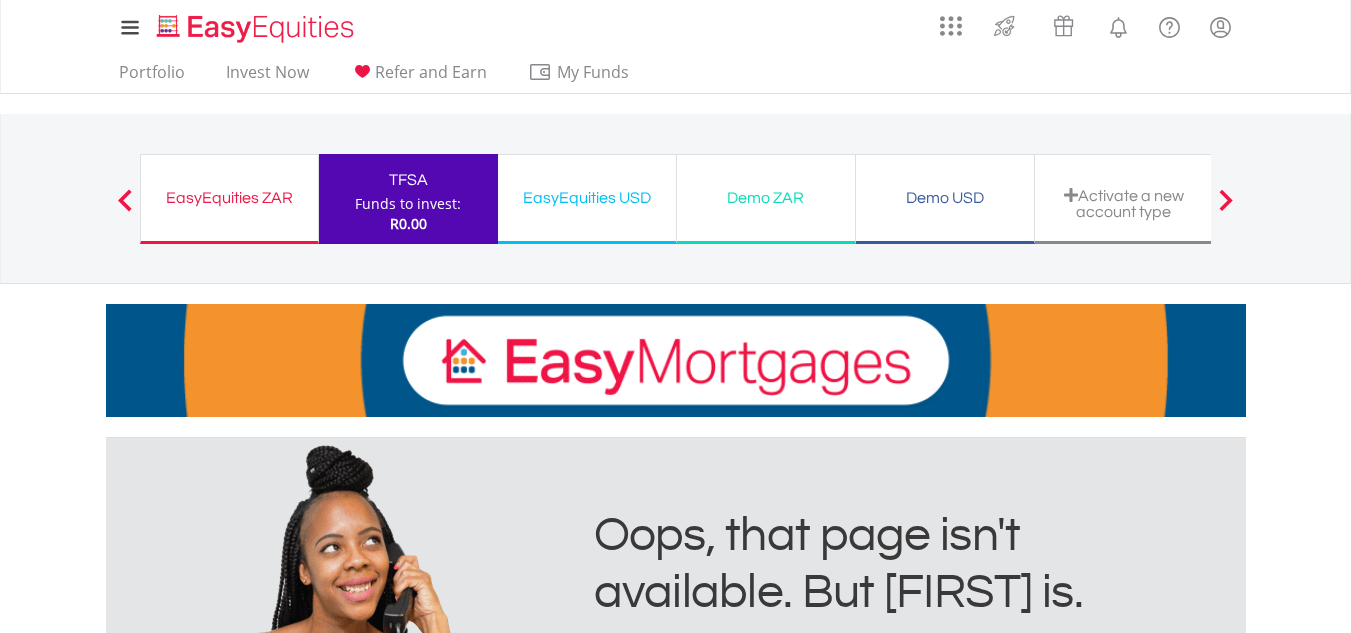click on "EasyEquities USD
Funds to invest:
R0.00" at bounding box center (587, 199) 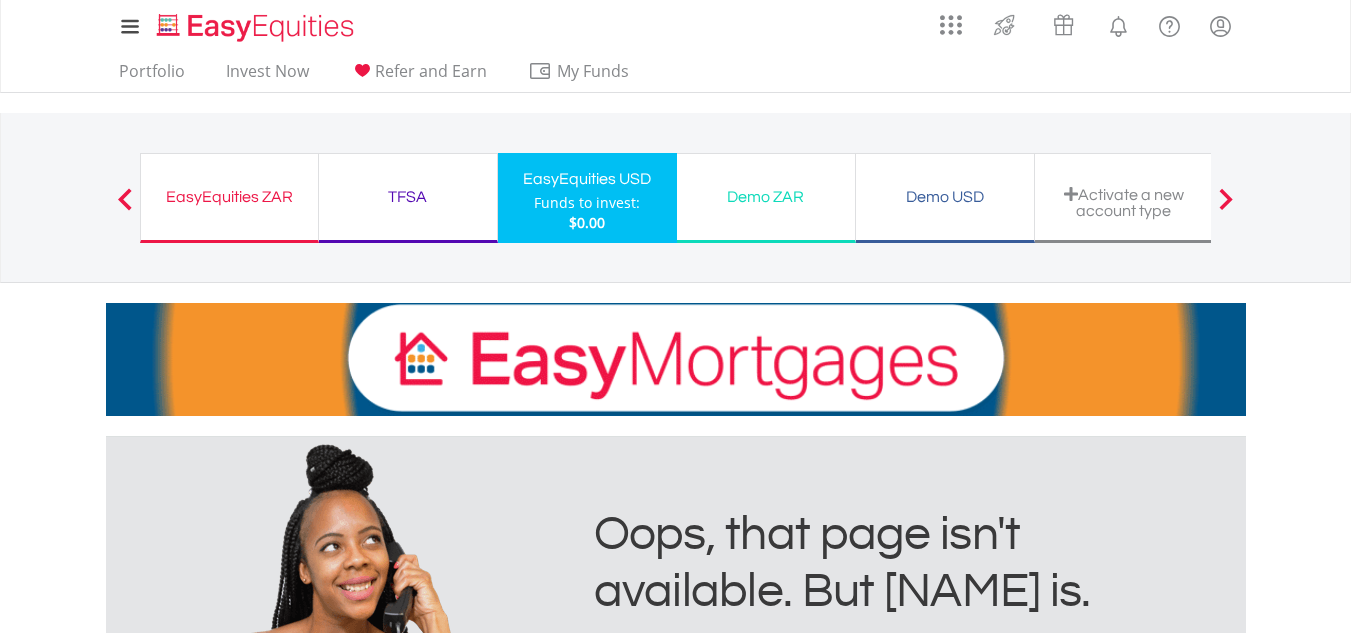 scroll, scrollTop: 0, scrollLeft: 0, axis: both 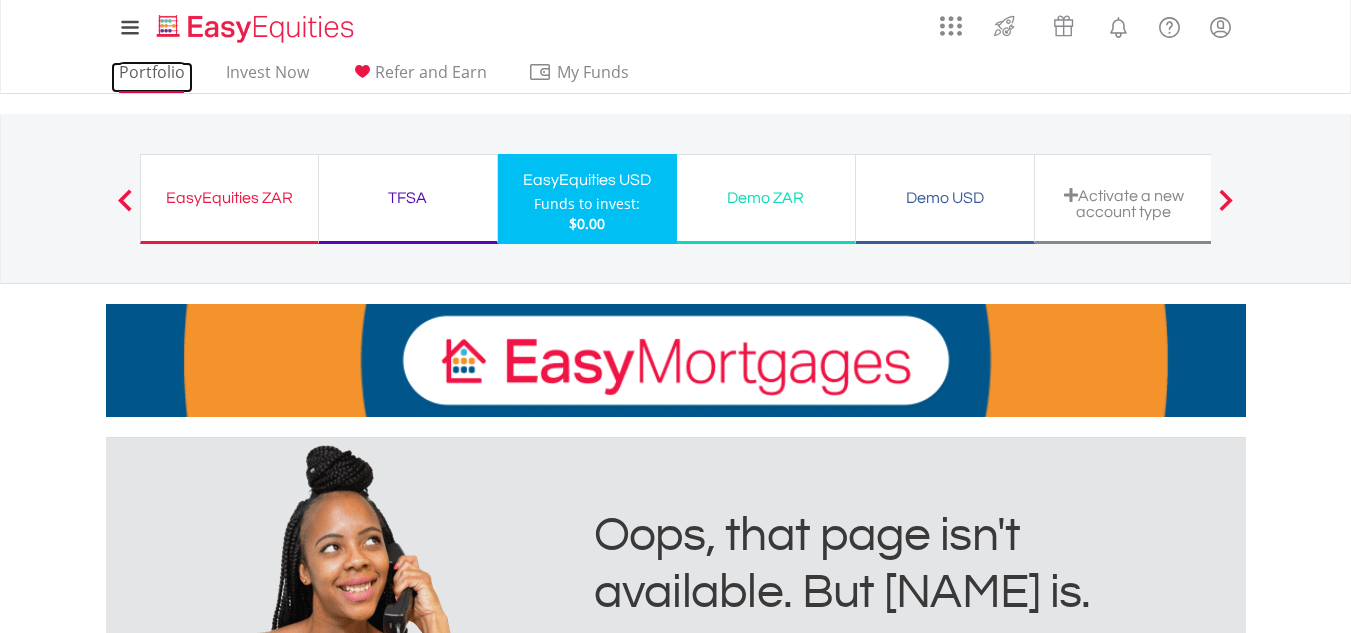 click on "Portfolio" at bounding box center [152, 77] 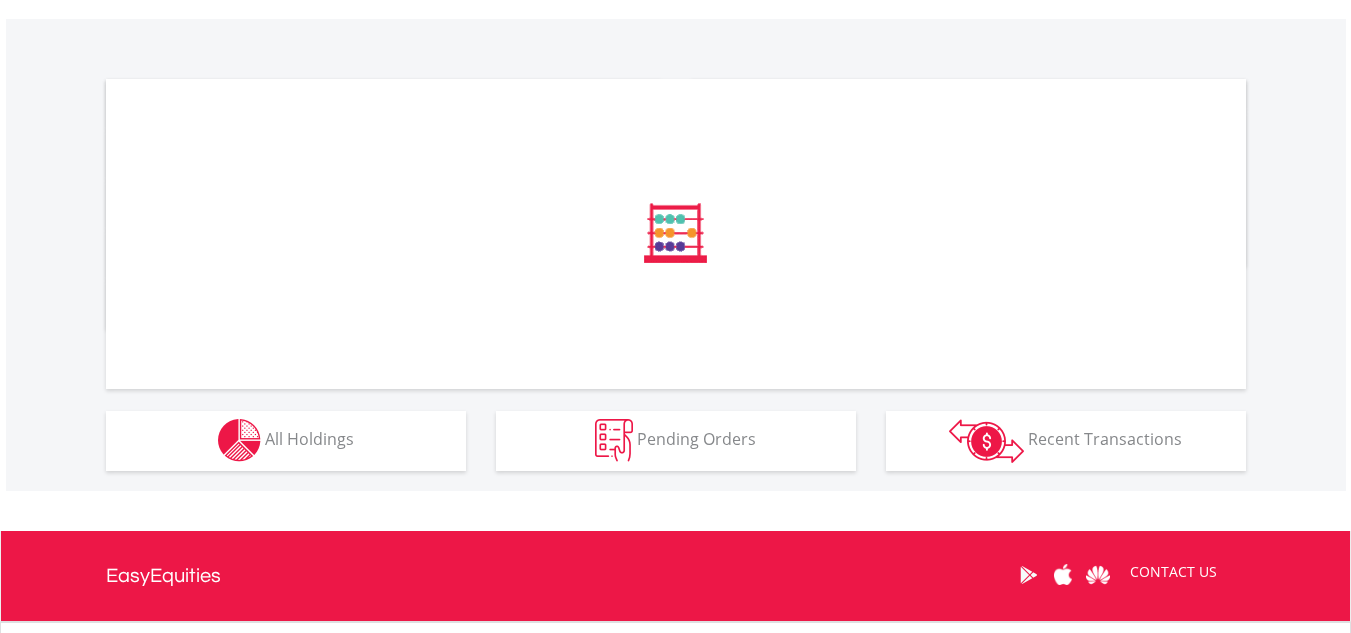 scroll, scrollTop: 600, scrollLeft: 0, axis: vertical 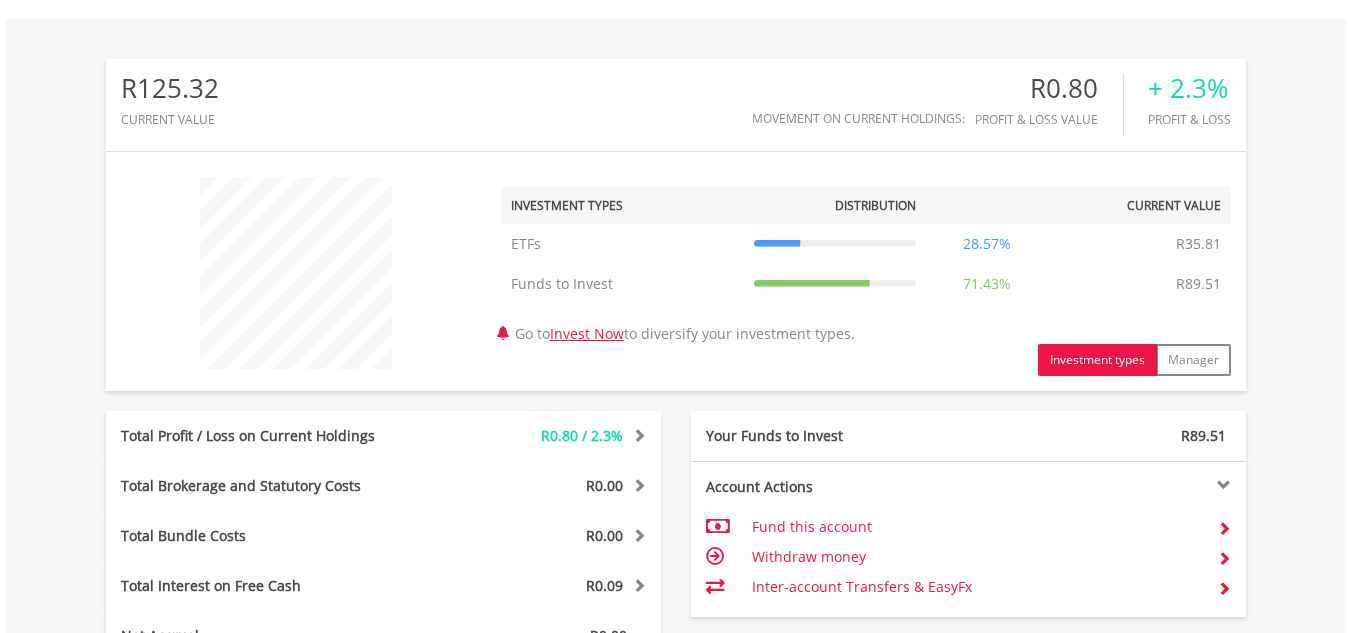 click on "R125.32
CURRENT VALUE
Movement on Current Holdings:
R0.80
Profit & Loss Value
+ 2.3%
Profit & Loss
﻿
Investment Types
Distribution" at bounding box center [676, 360] 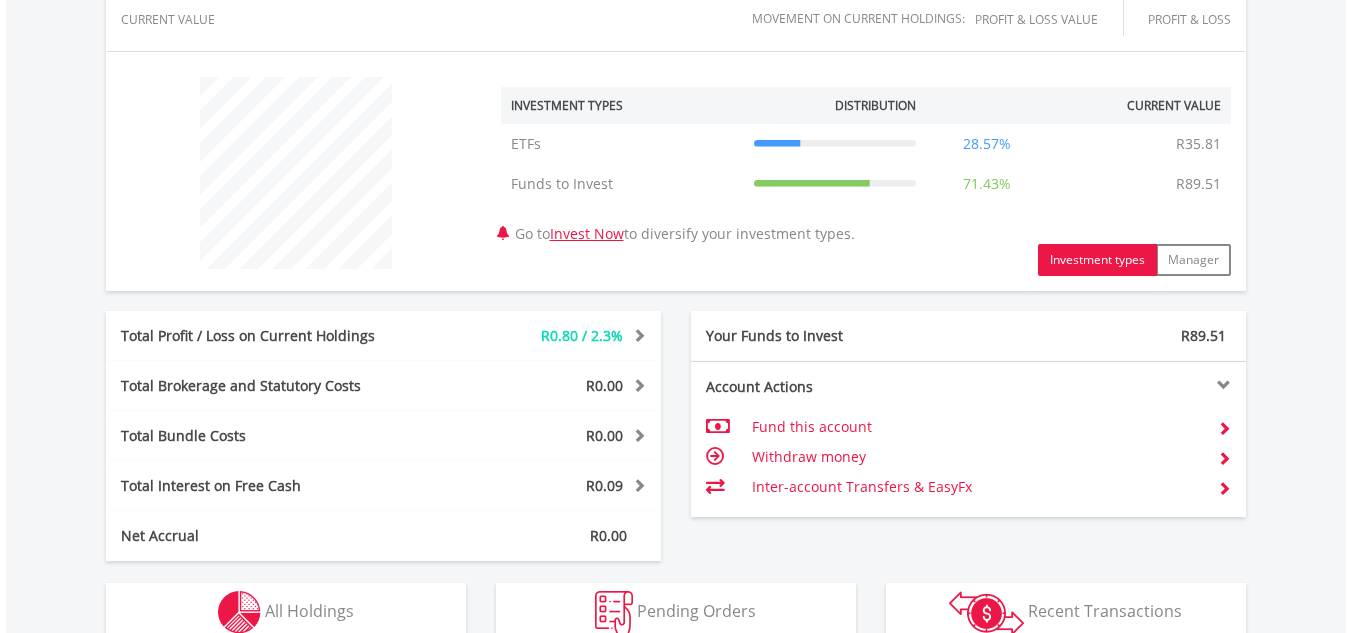 scroll, scrollTop: 999808, scrollLeft: 999620, axis: both 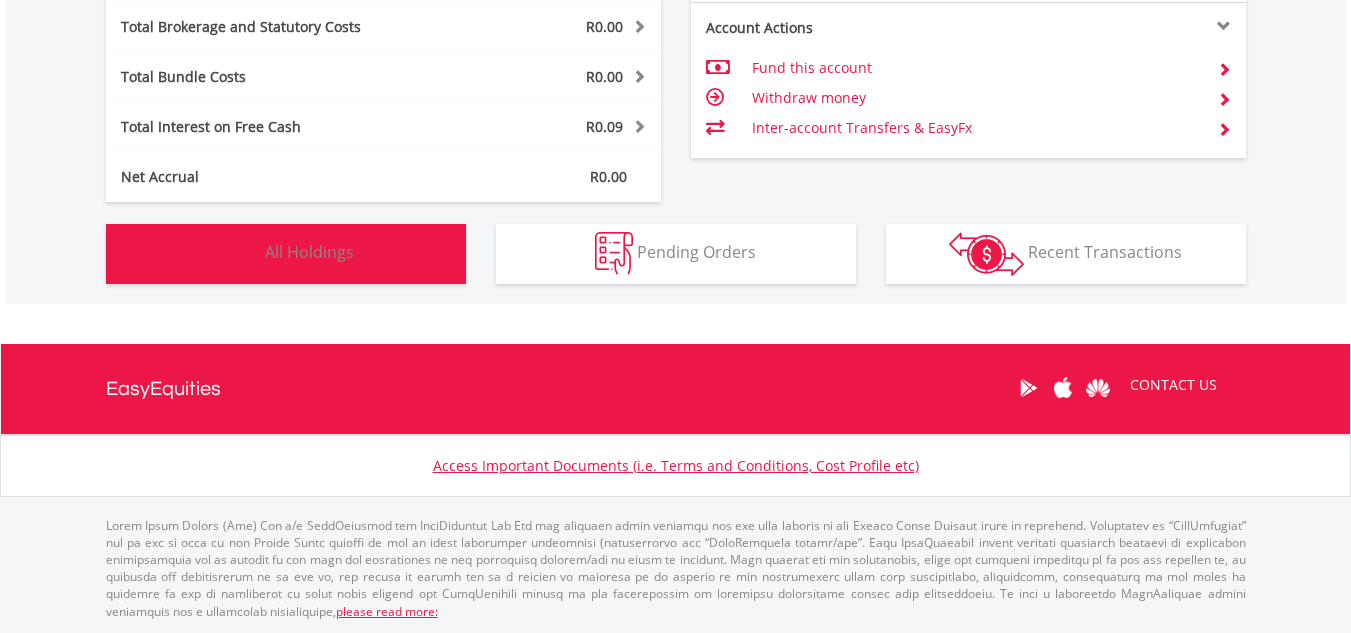 click on "Holdings
All Holdings" at bounding box center (286, 254) 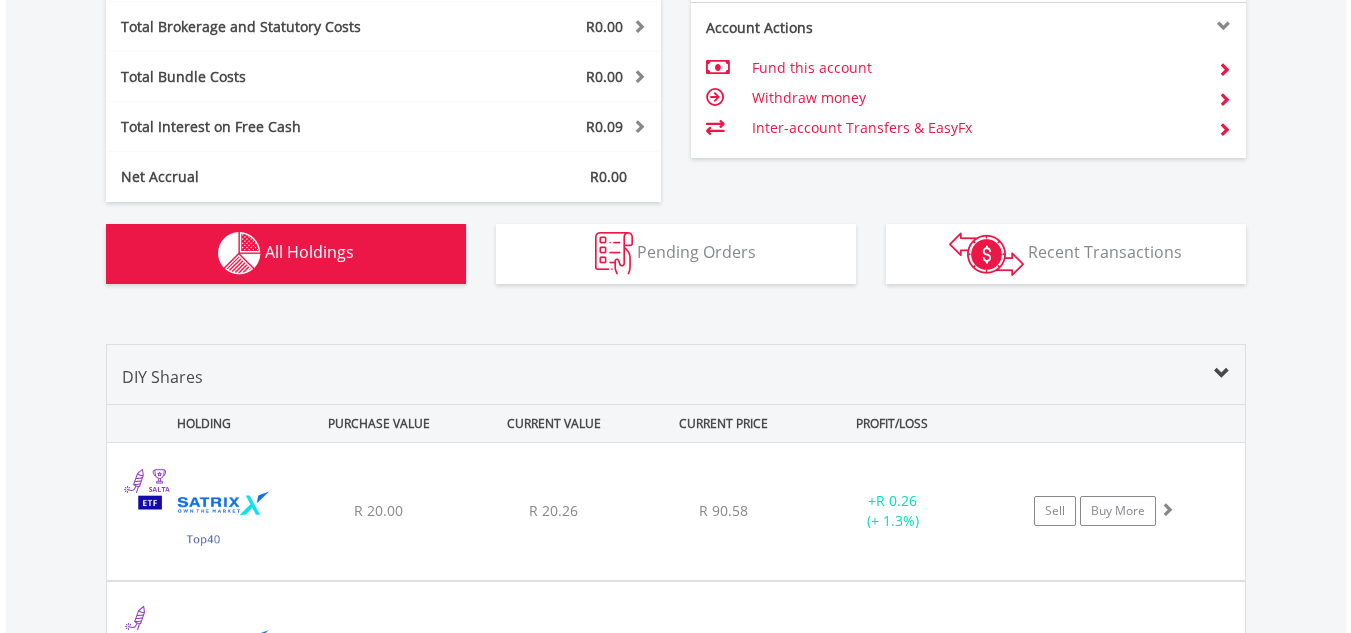 scroll, scrollTop: 1403, scrollLeft: 0, axis: vertical 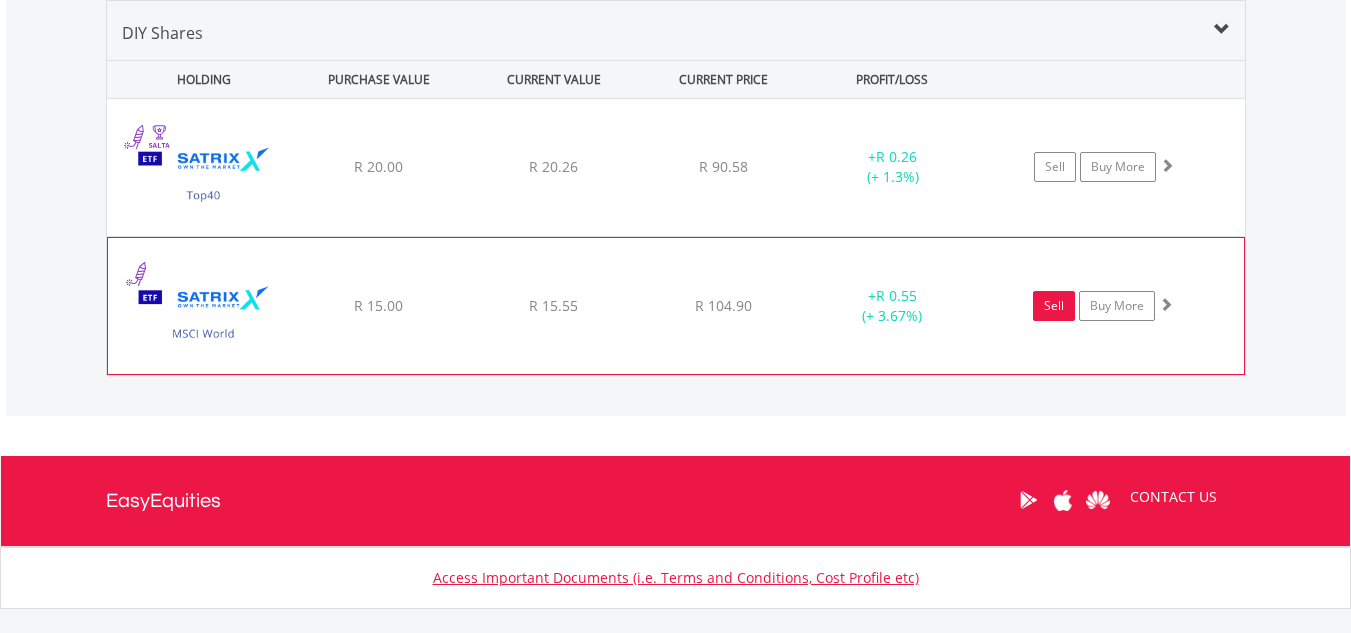 click on "Sell" at bounding box center [1054, 306] 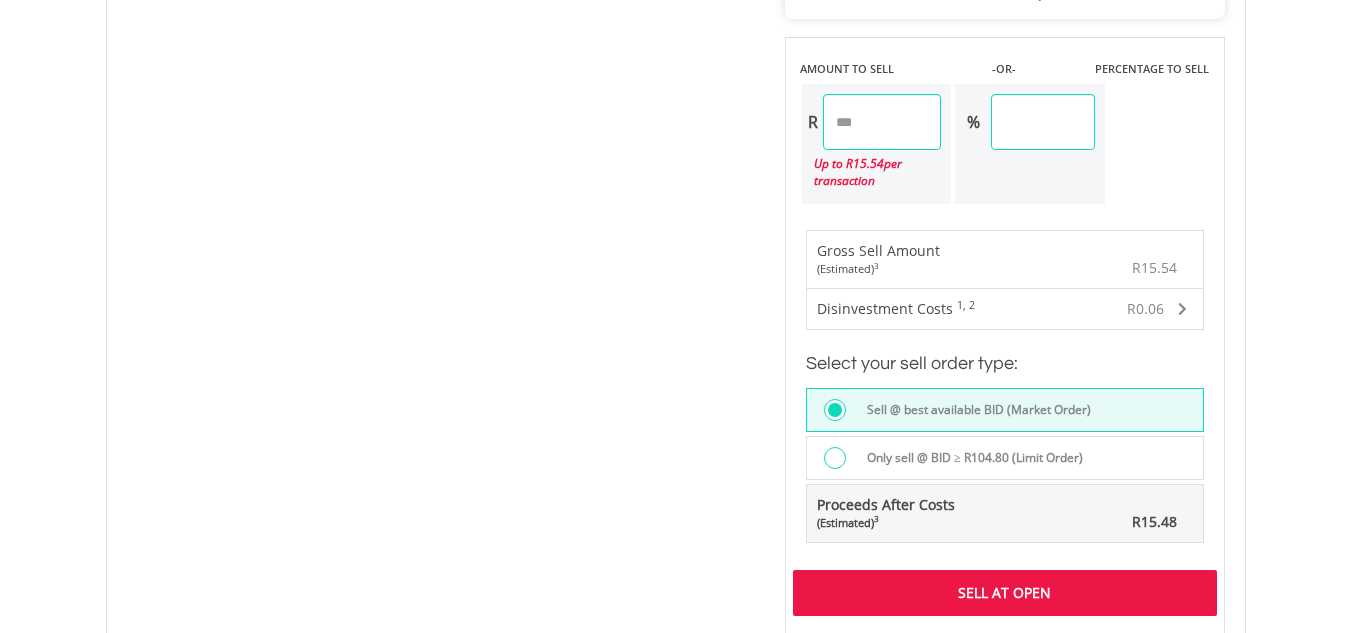 scroll, scrollTop: 1300, scrollLeft: 0, axis: vertical 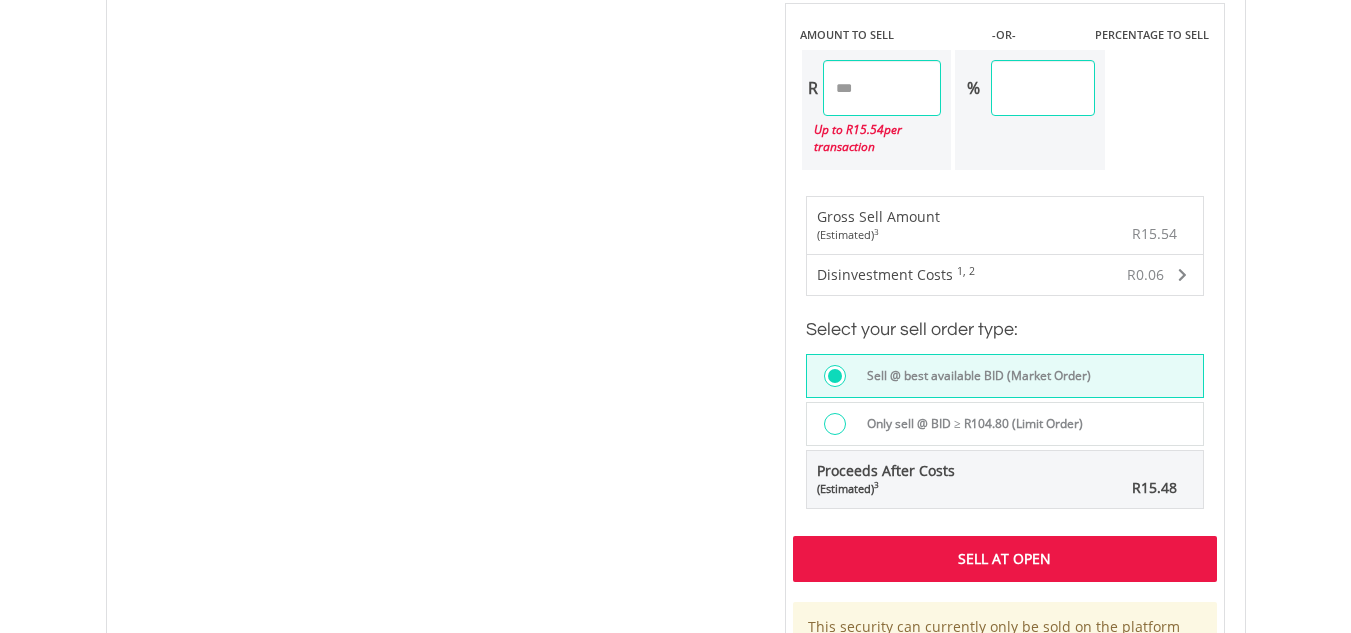 click on "Sell At Open" at bounding box center (1005, 559) 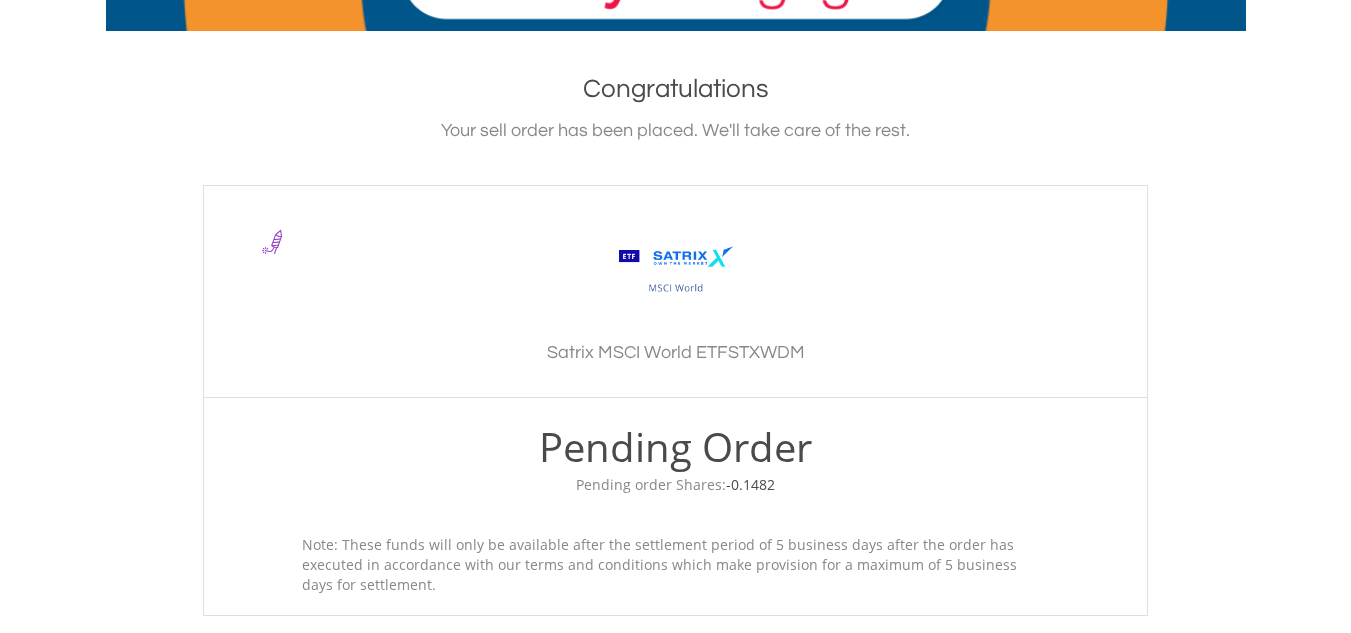 scroll, scrollTop: 0, scrollLeft: 0, axis: both 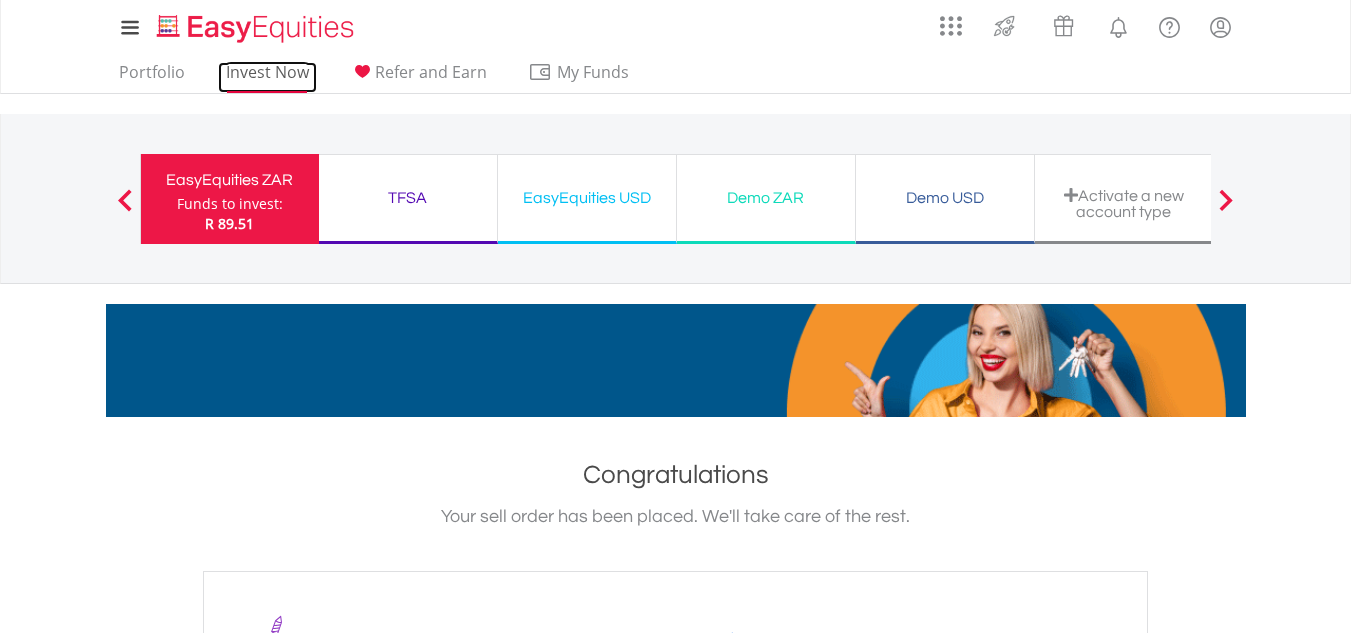 click on "Invest Now" at bounding box center (267, 77) 